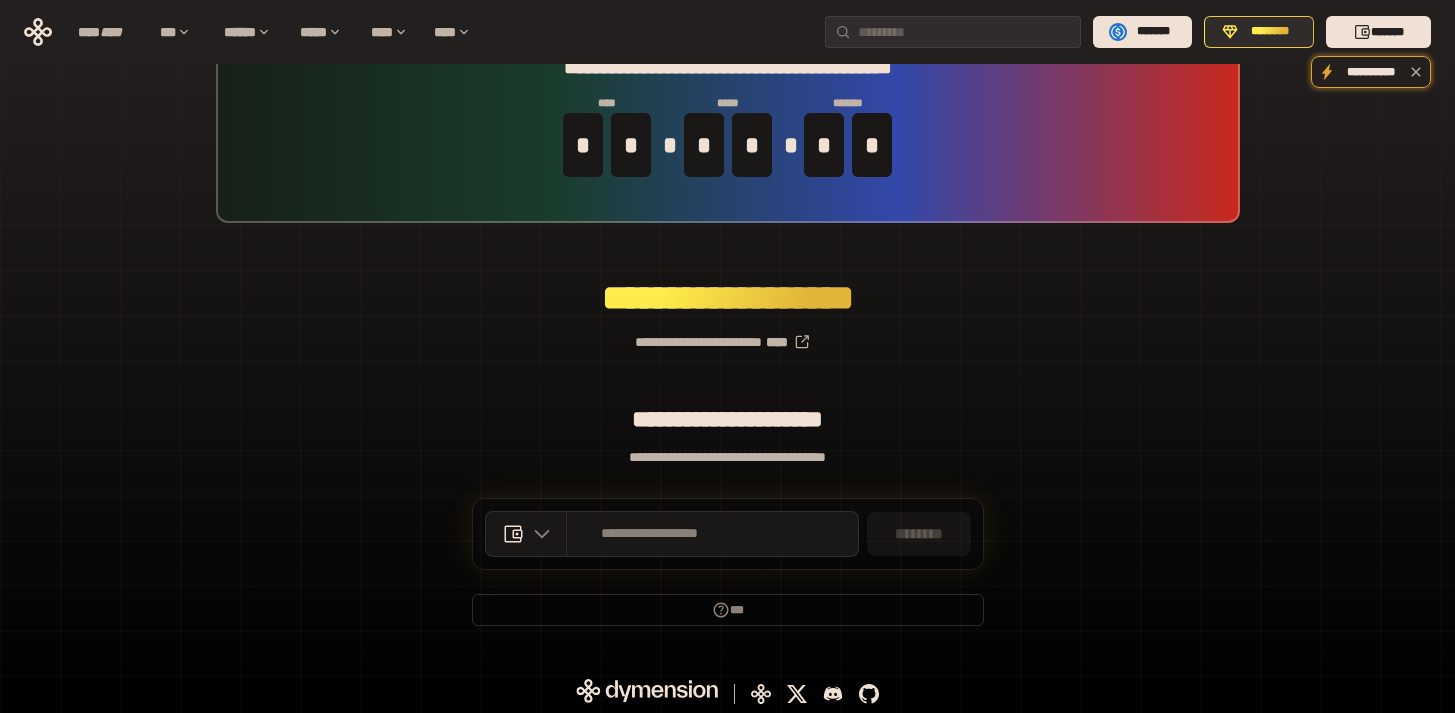 scroll, scrollTop: 70, scrollLeft: 0, axis: vertical 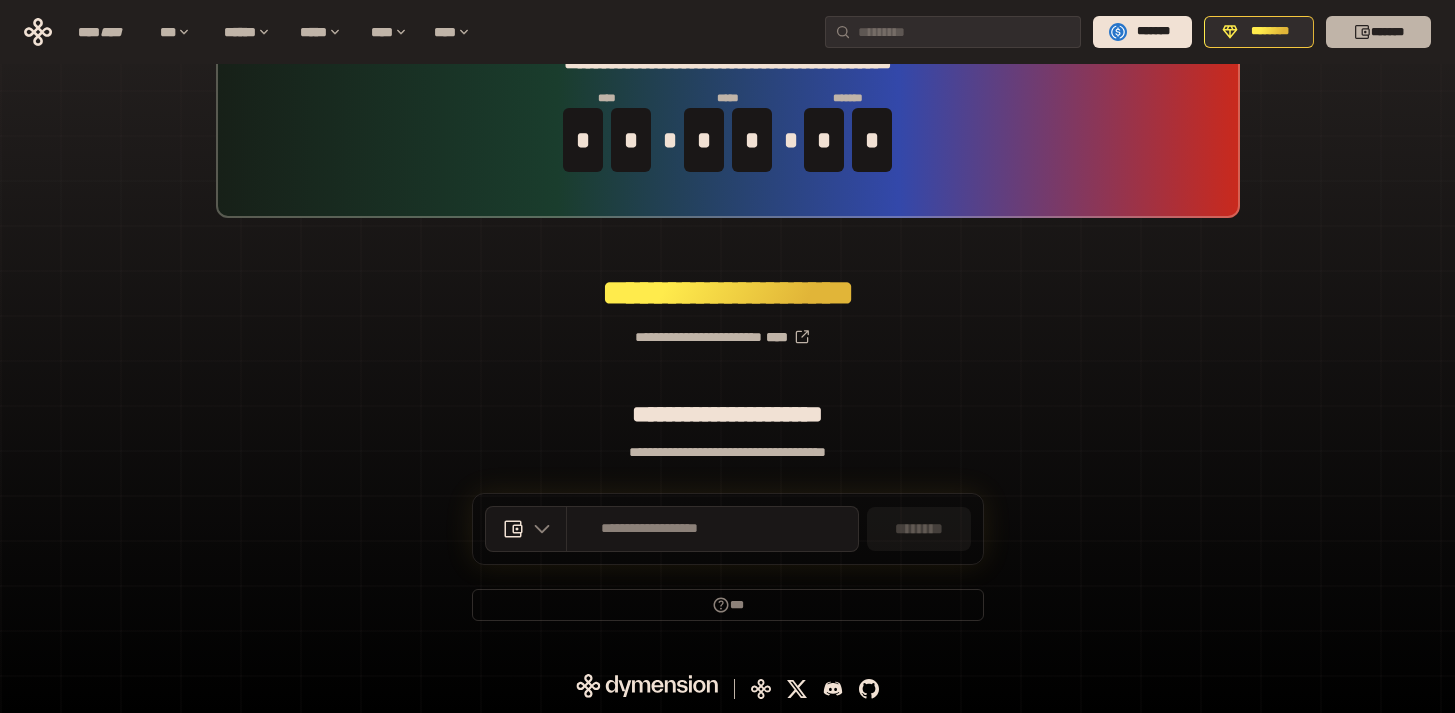 click on "*******" at bounding box center [1378, 32] 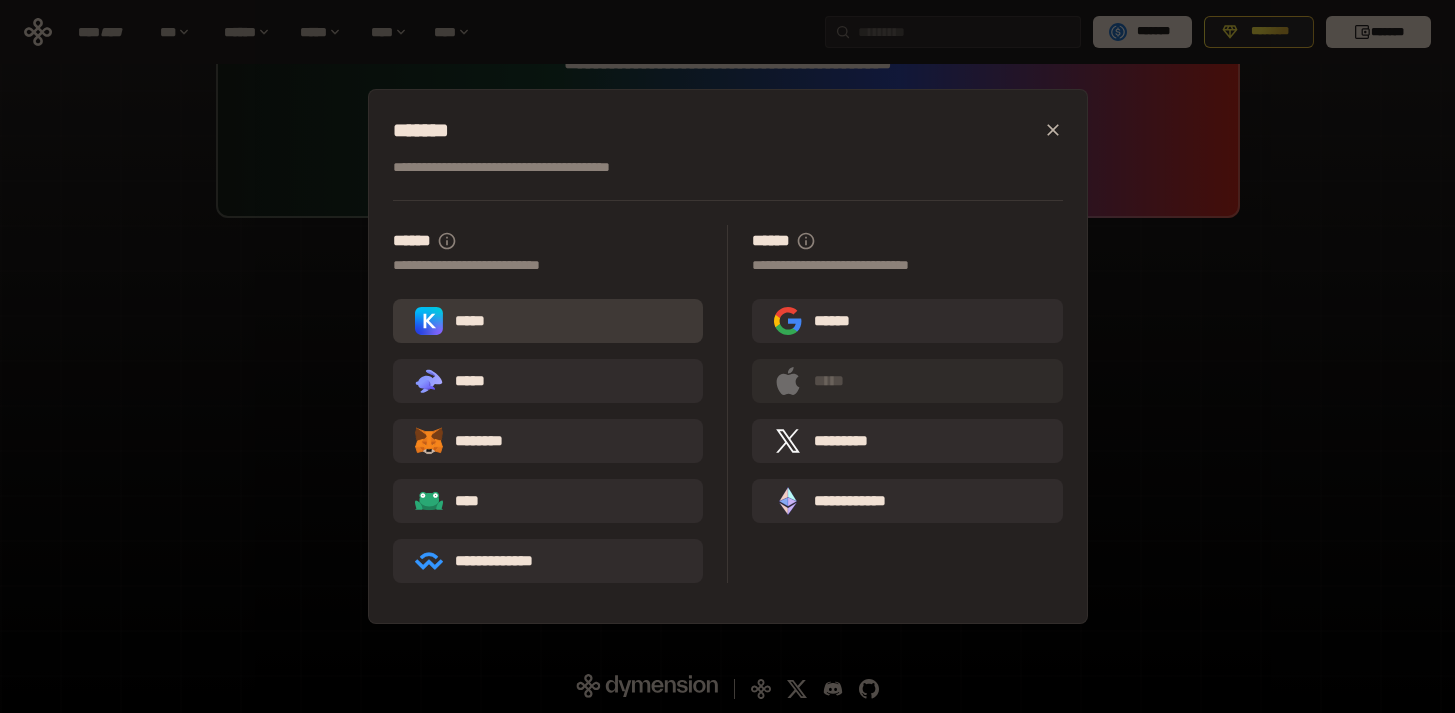 click on "*****" at bounding box center (548, 321) 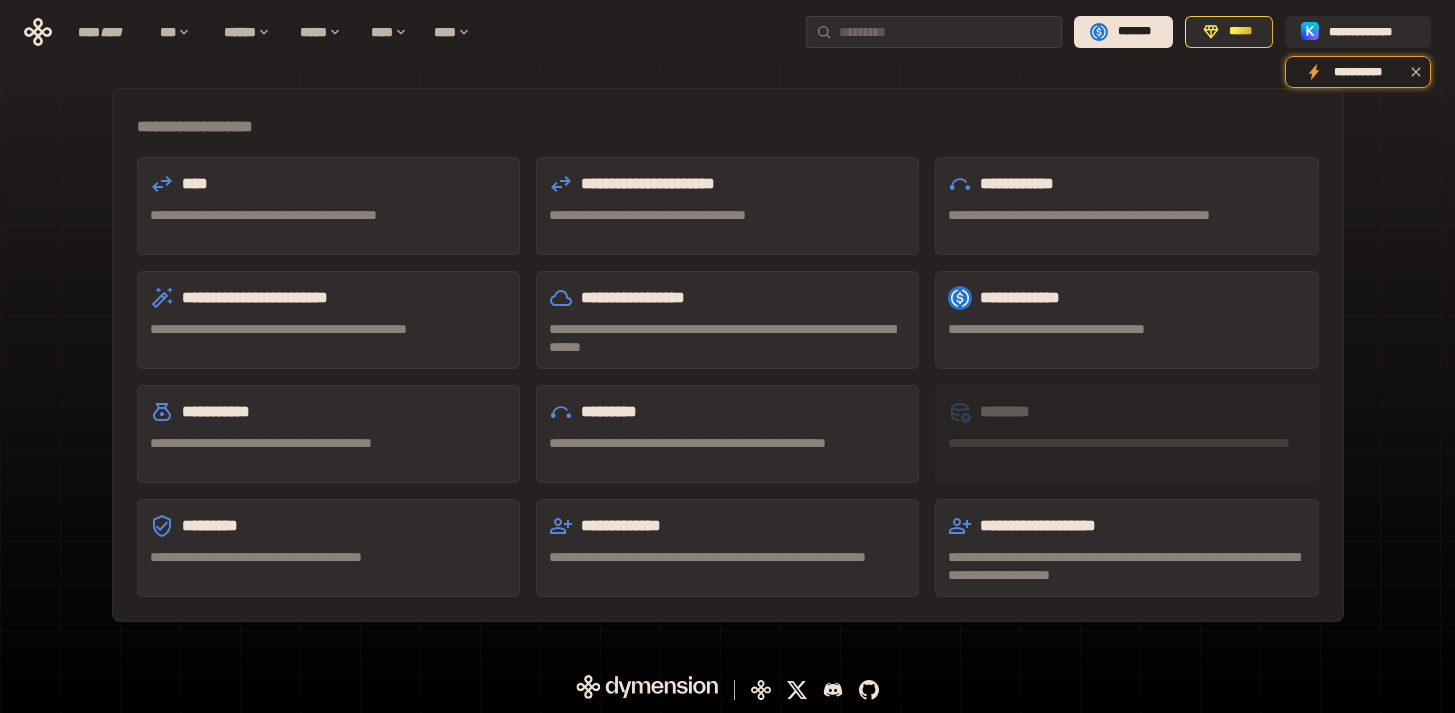 scroll, scrollTop: 575, scrollLeft: 0, axis: vertical 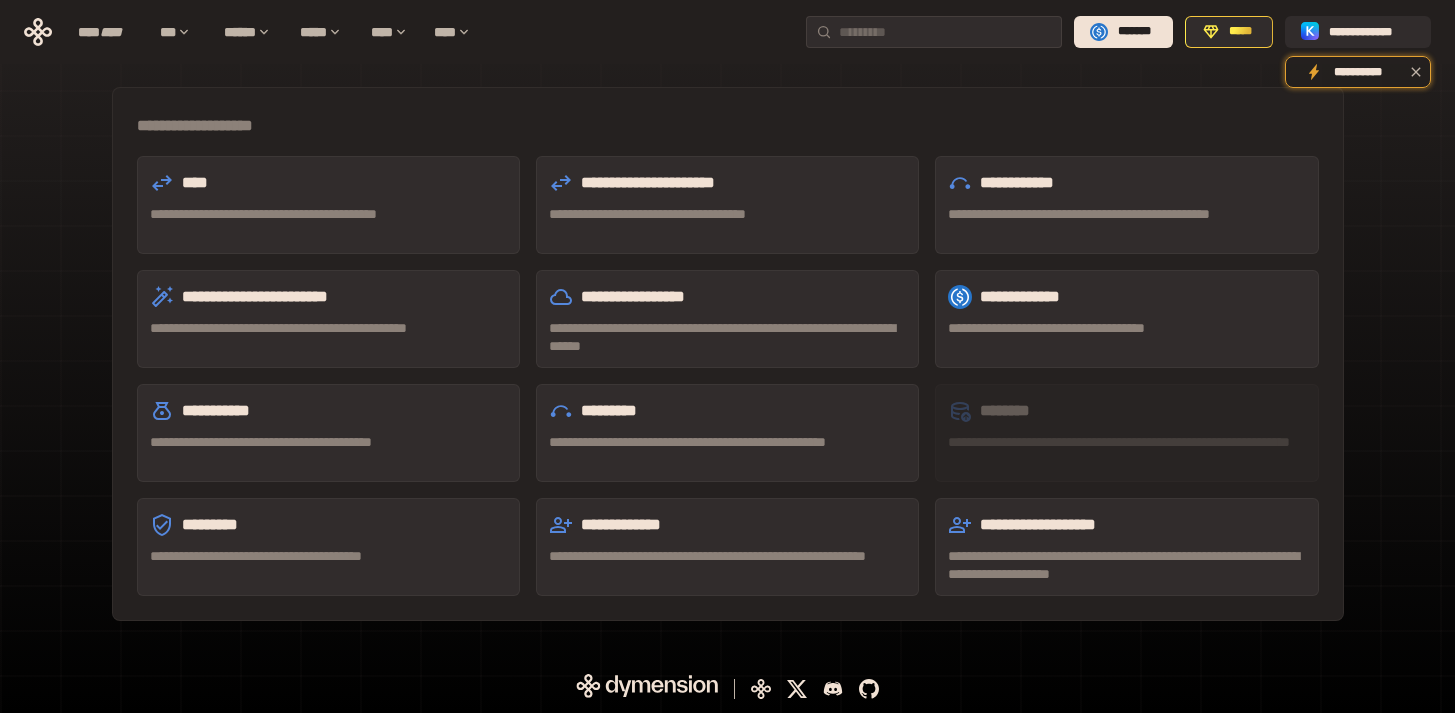 click on "****" at bounding box center [328, 183] 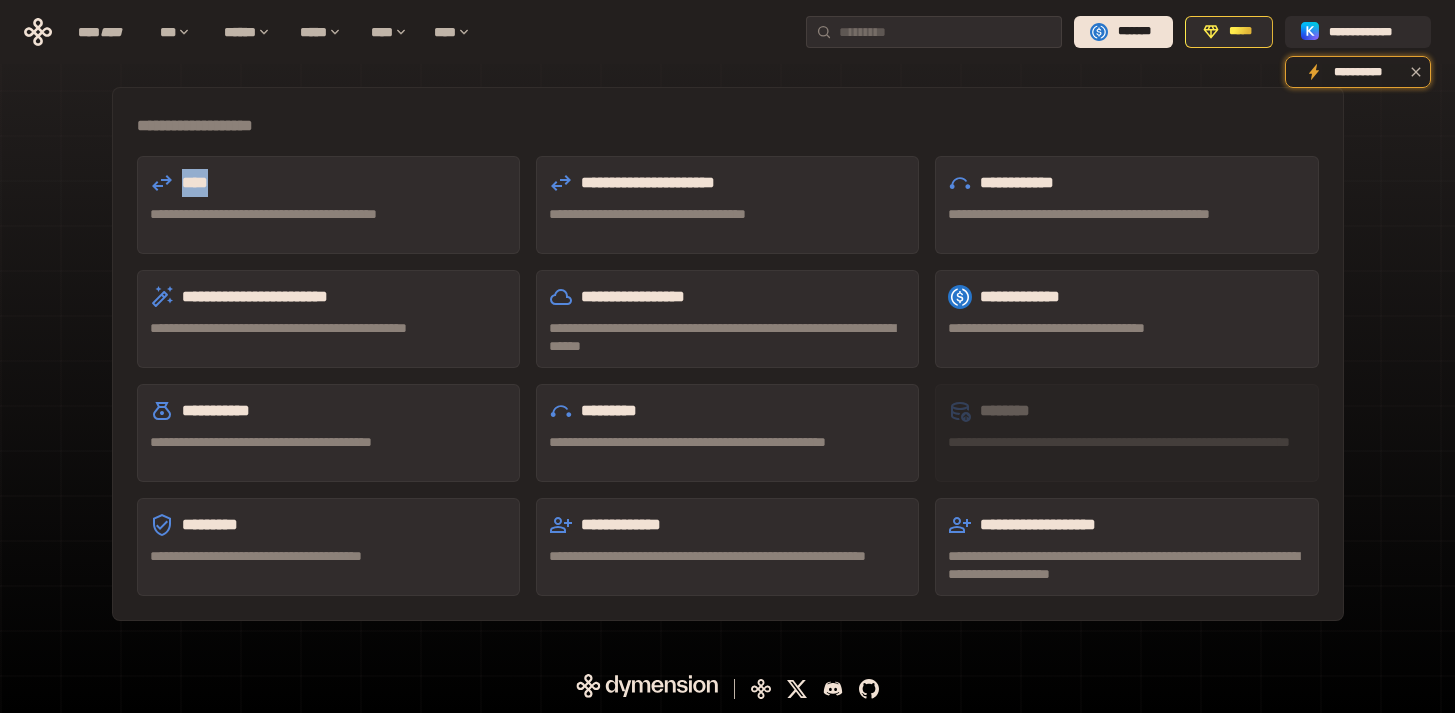 click on "****" at bounding box center (328, 183) 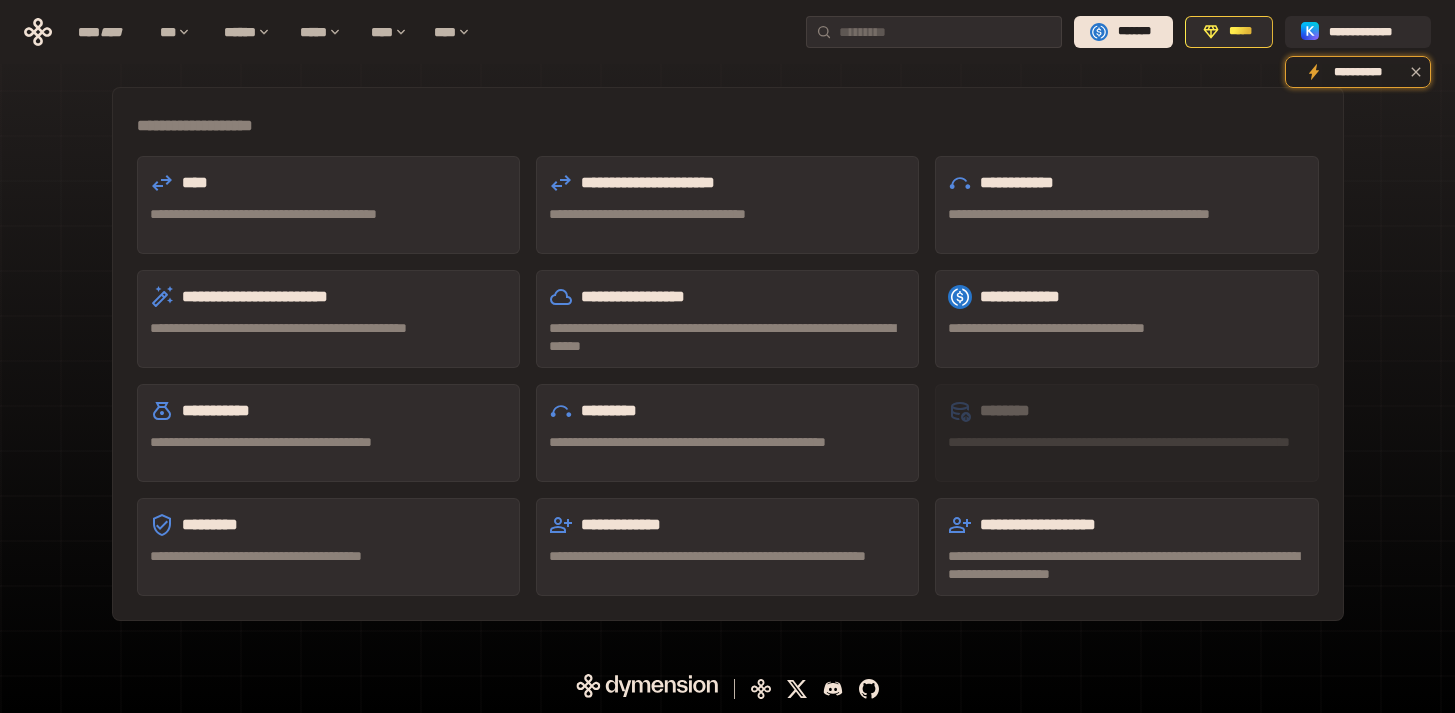 click on "**********" at bounding box center [328, 214] 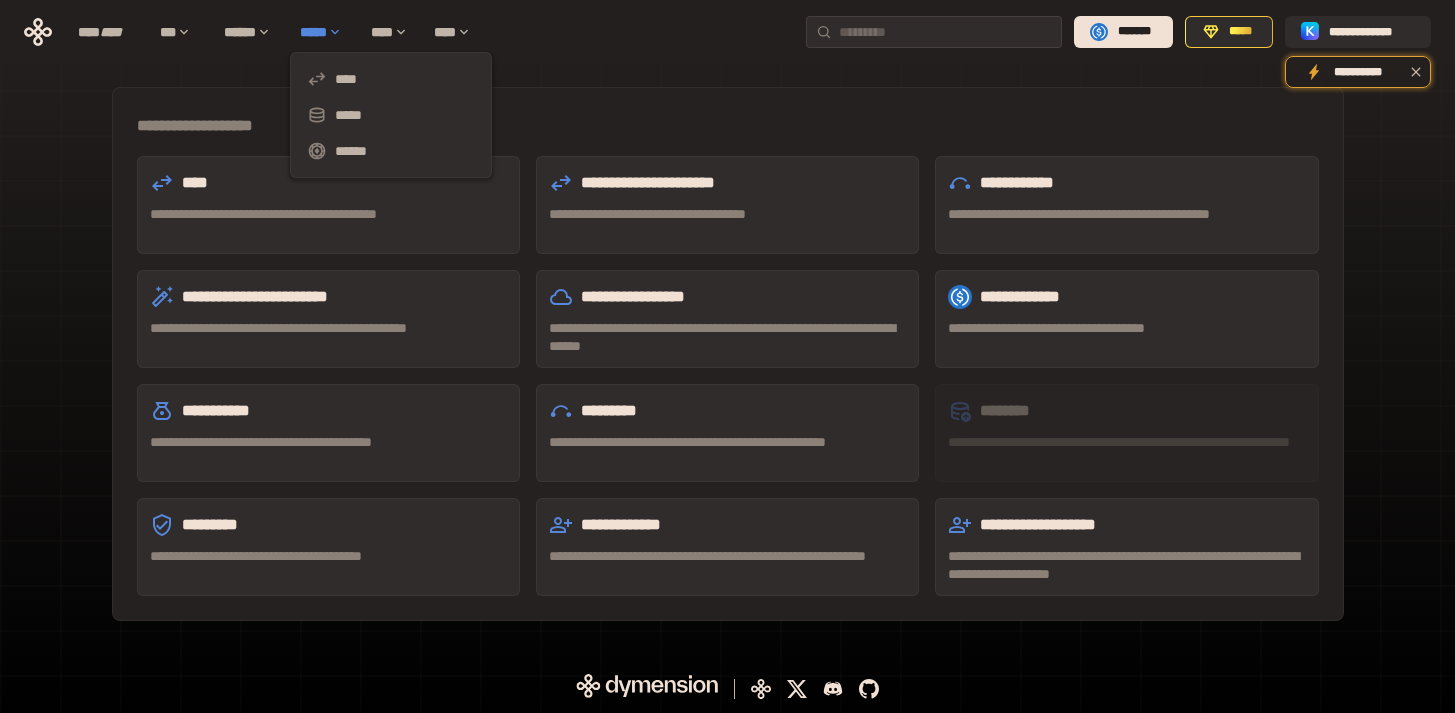 click on "*****" at bounding box center [325, 32] 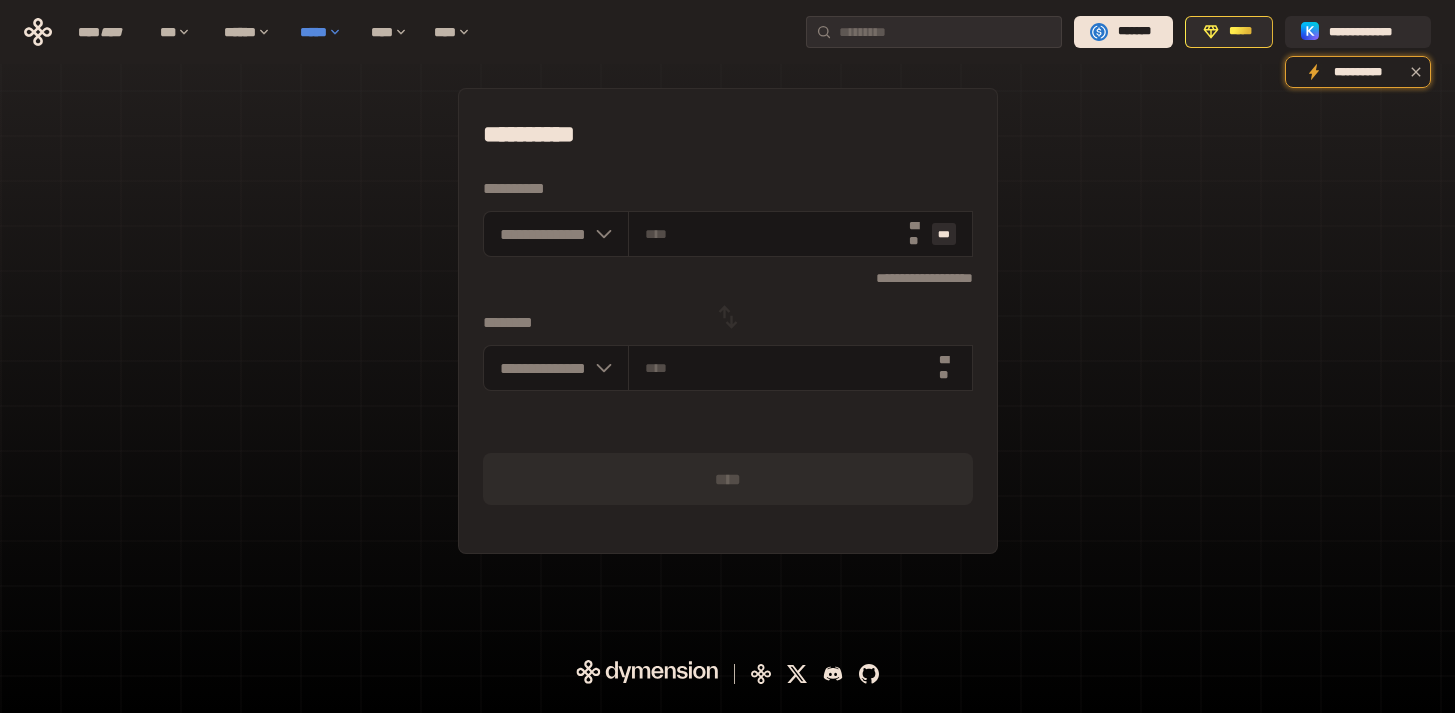 scroll, scrollTop: 0, scrollLeft: 0, axis: both 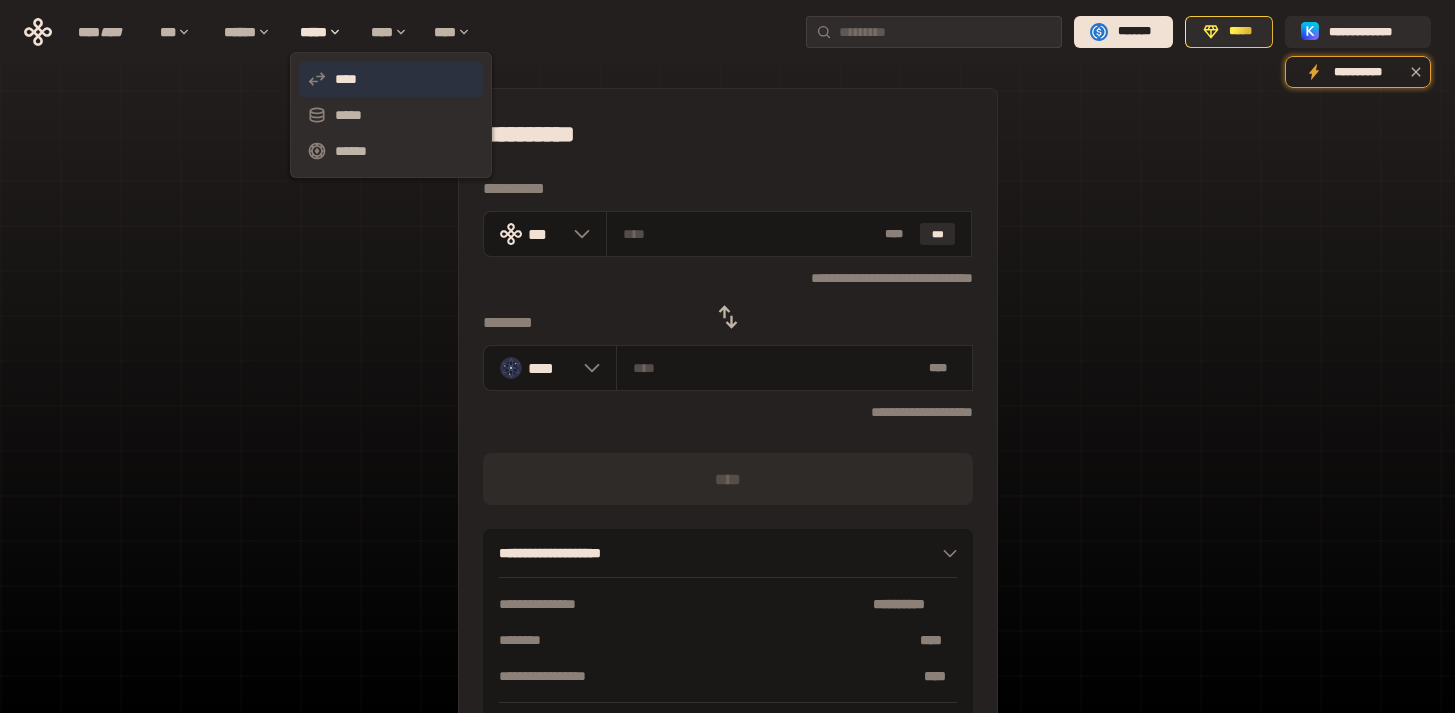 click on "****" at bounding box center [391, 79] 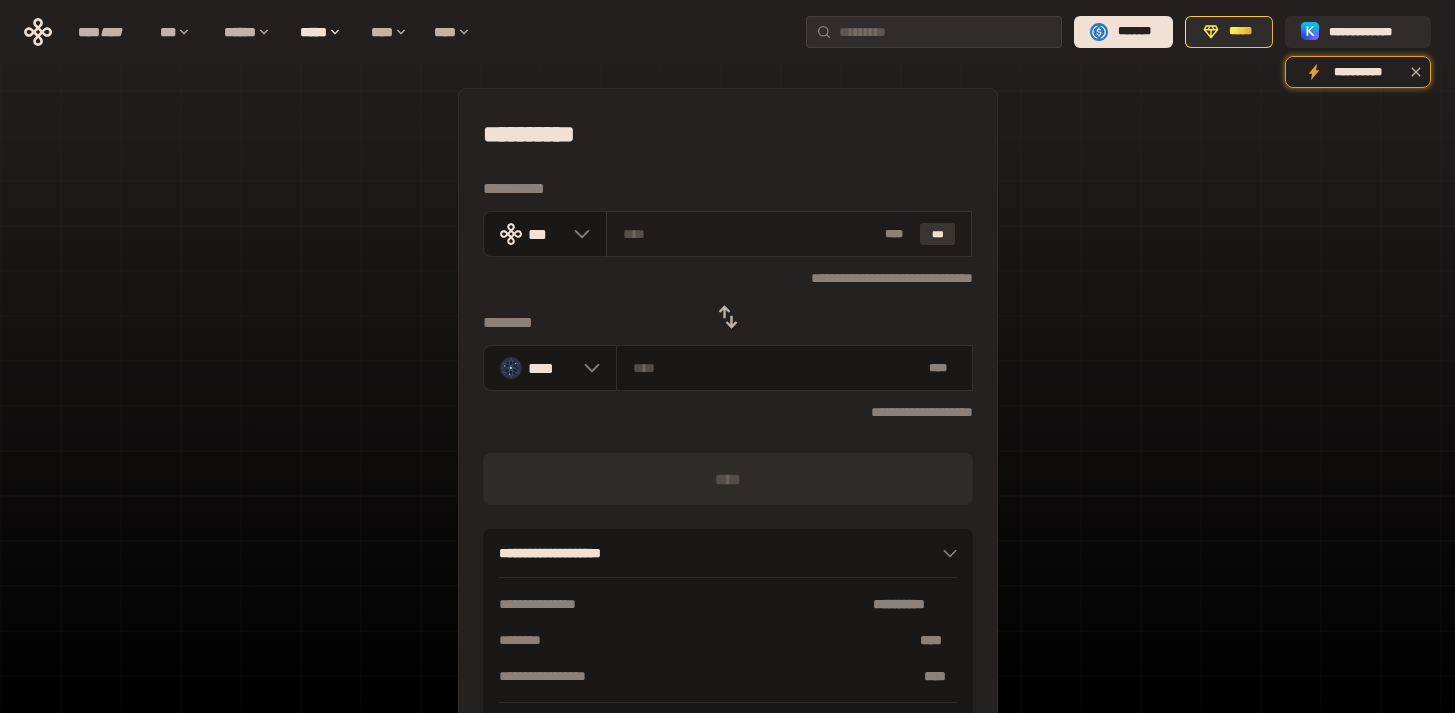click on "***" at bounding box center (938, 234) 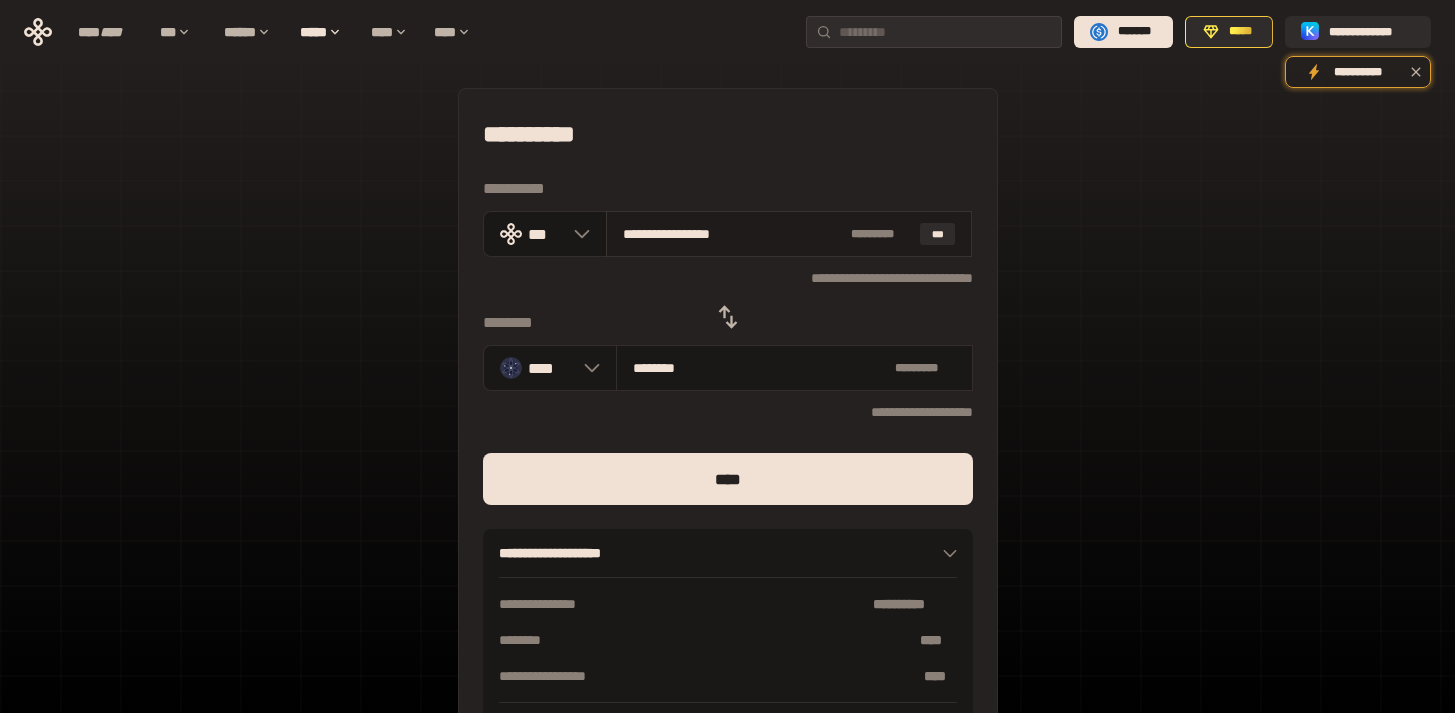 click on "**********" at bounding box center [732, 234] 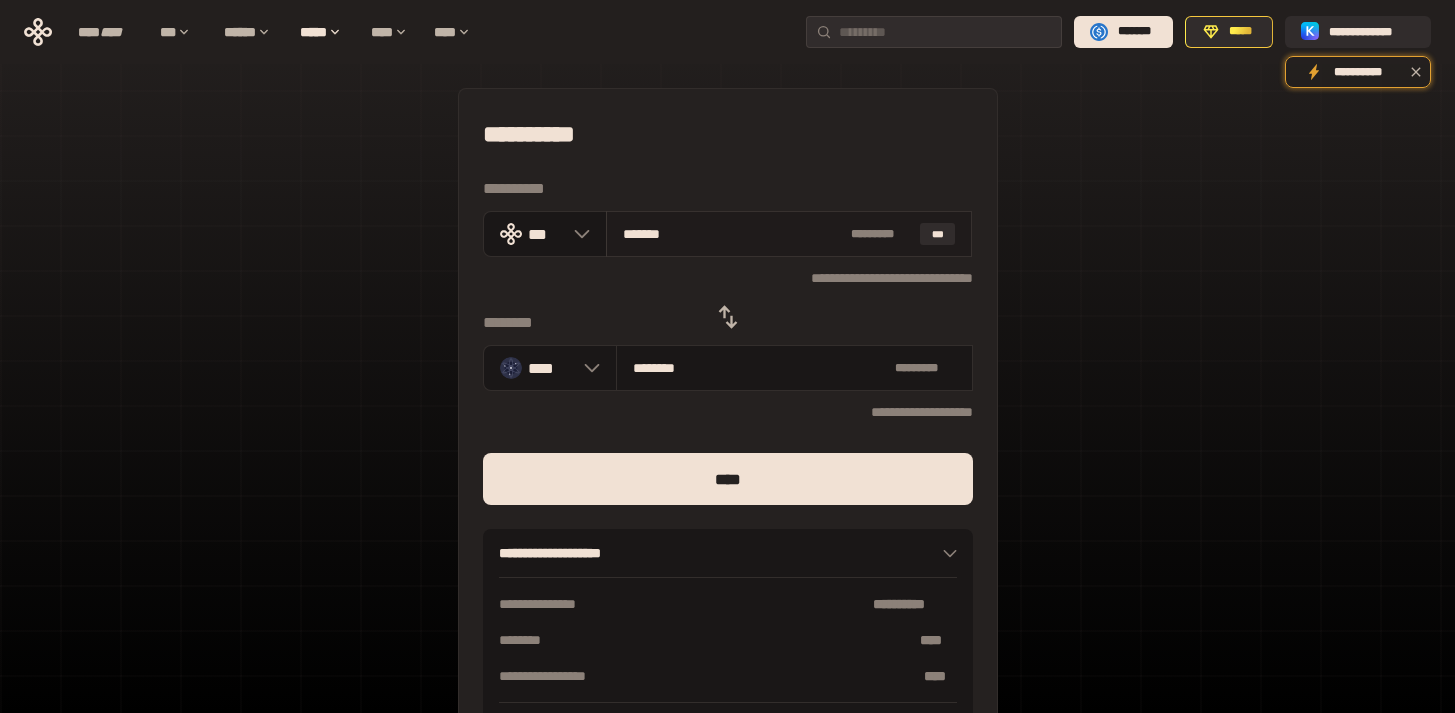 type on "******" 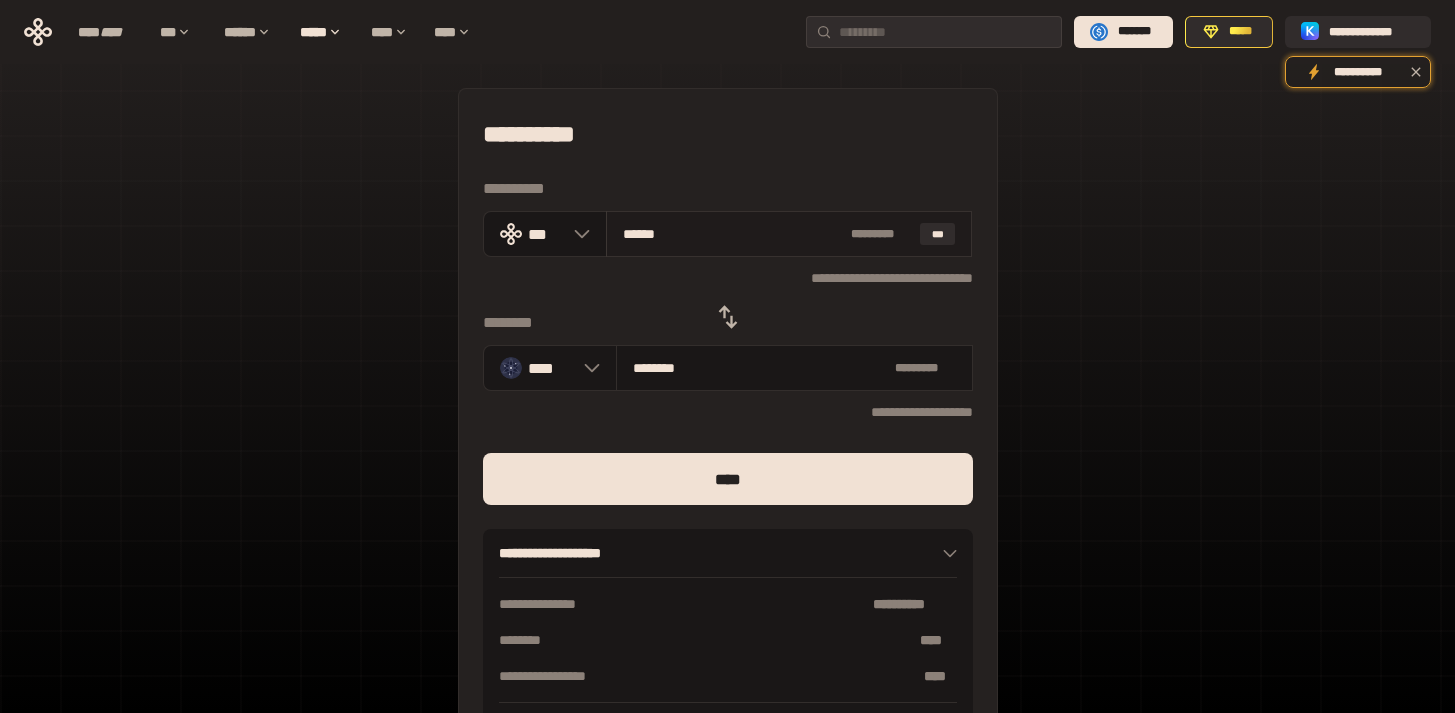 type on "********" 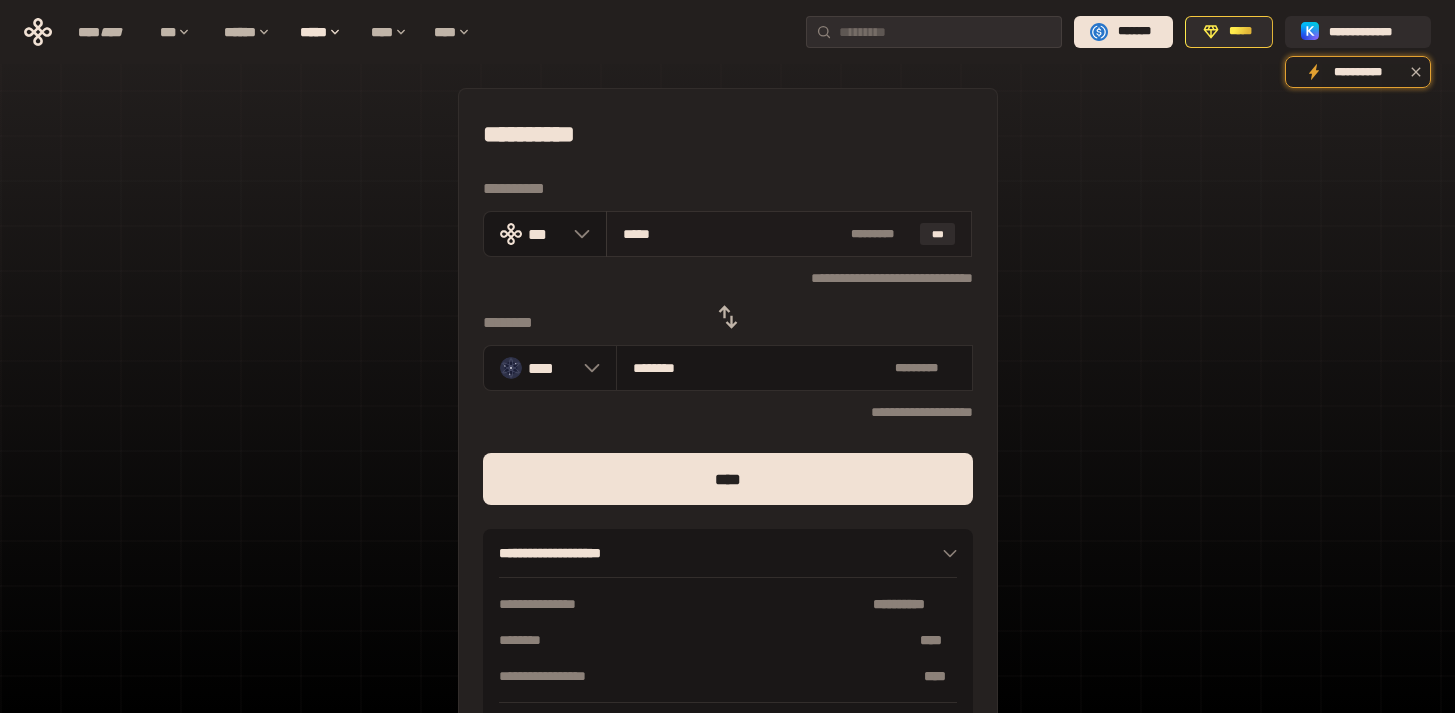 type on "*******" 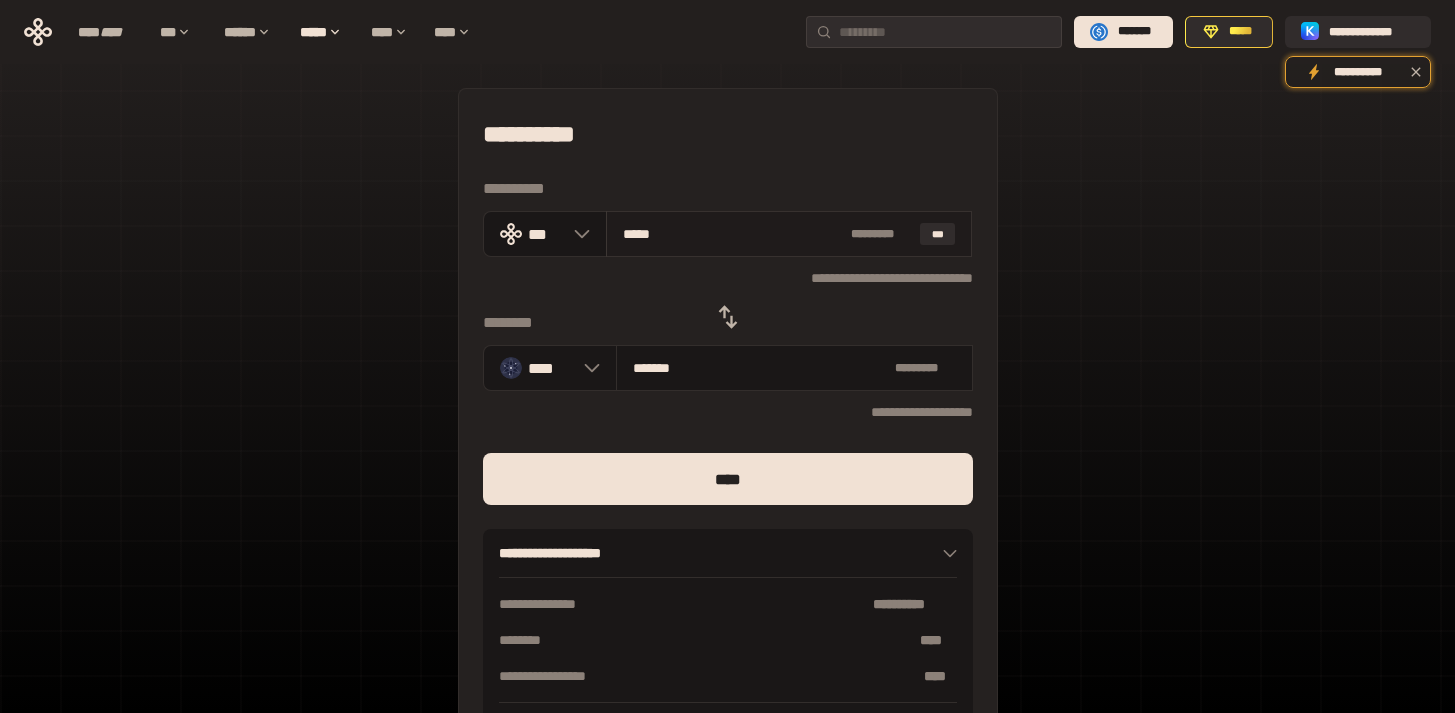 type on "****" 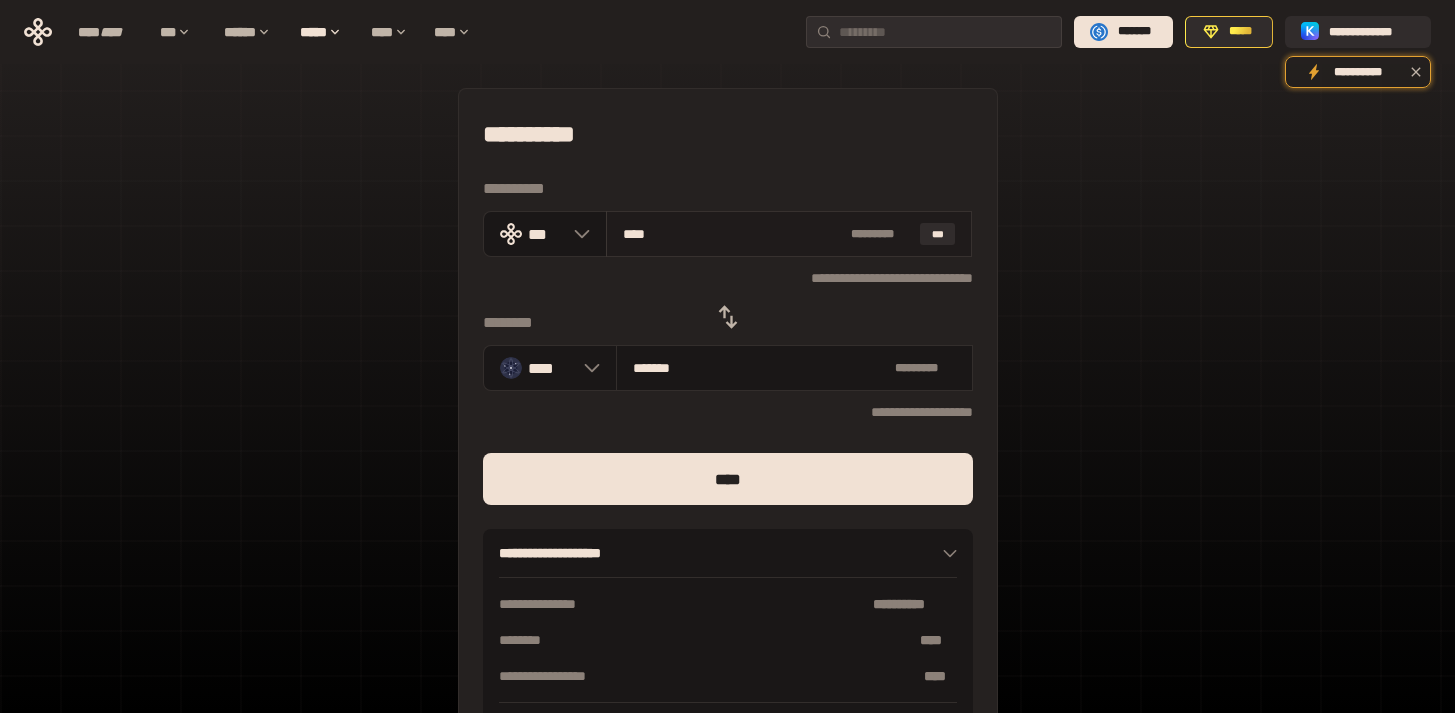 type on "********" 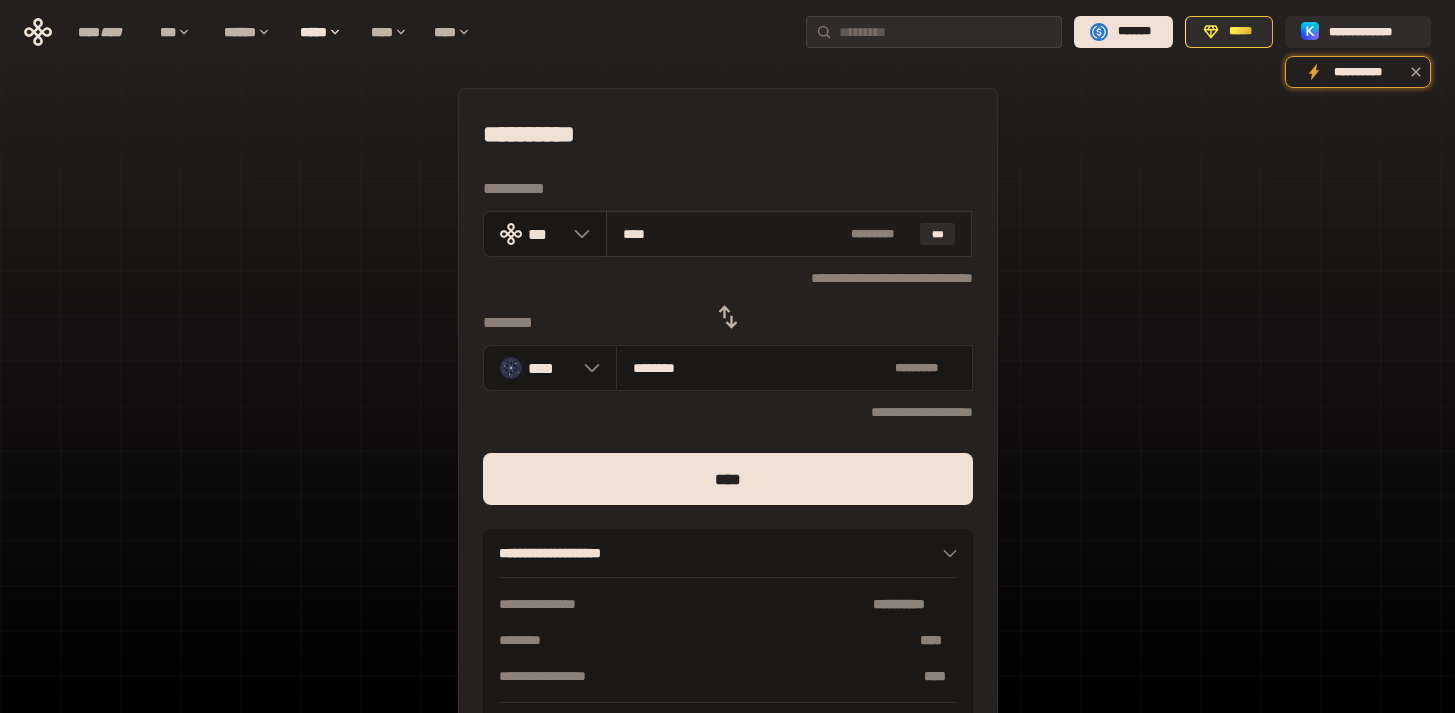 type on "***" 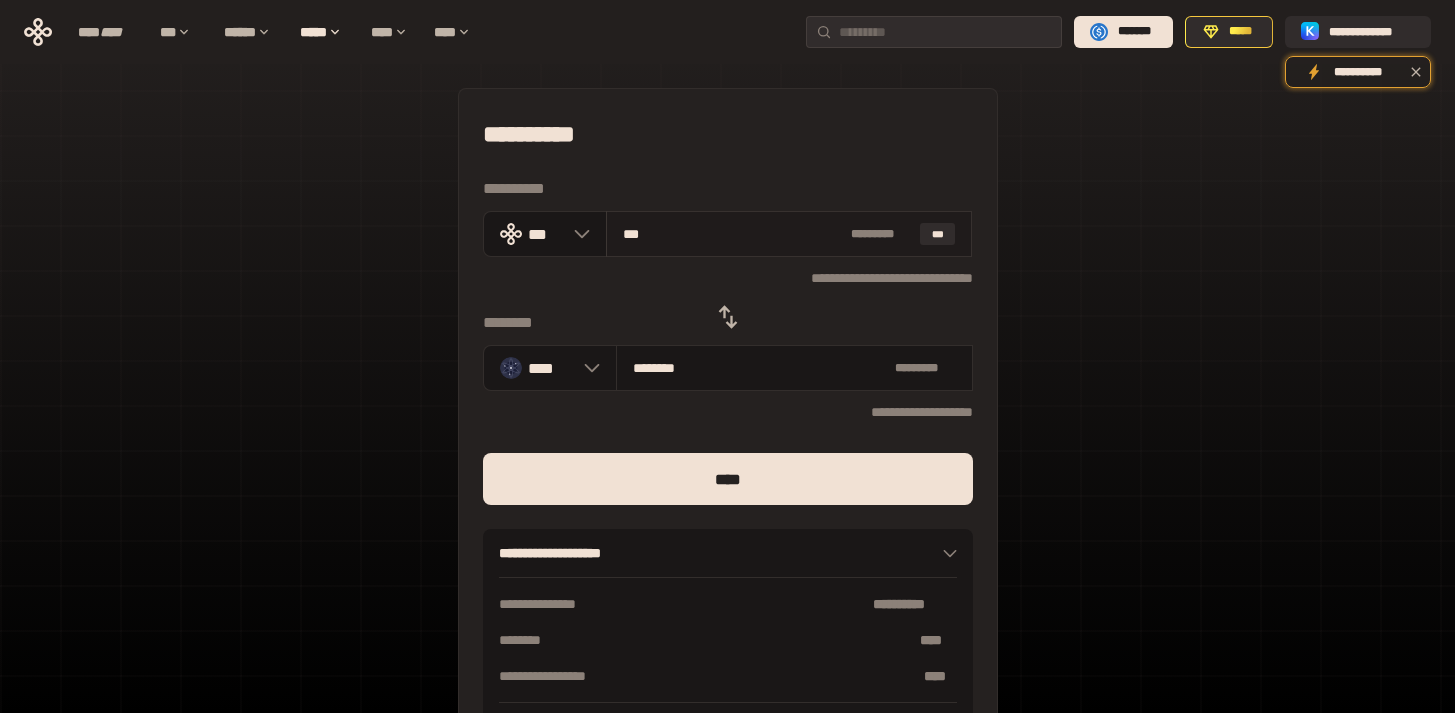 type on "********" 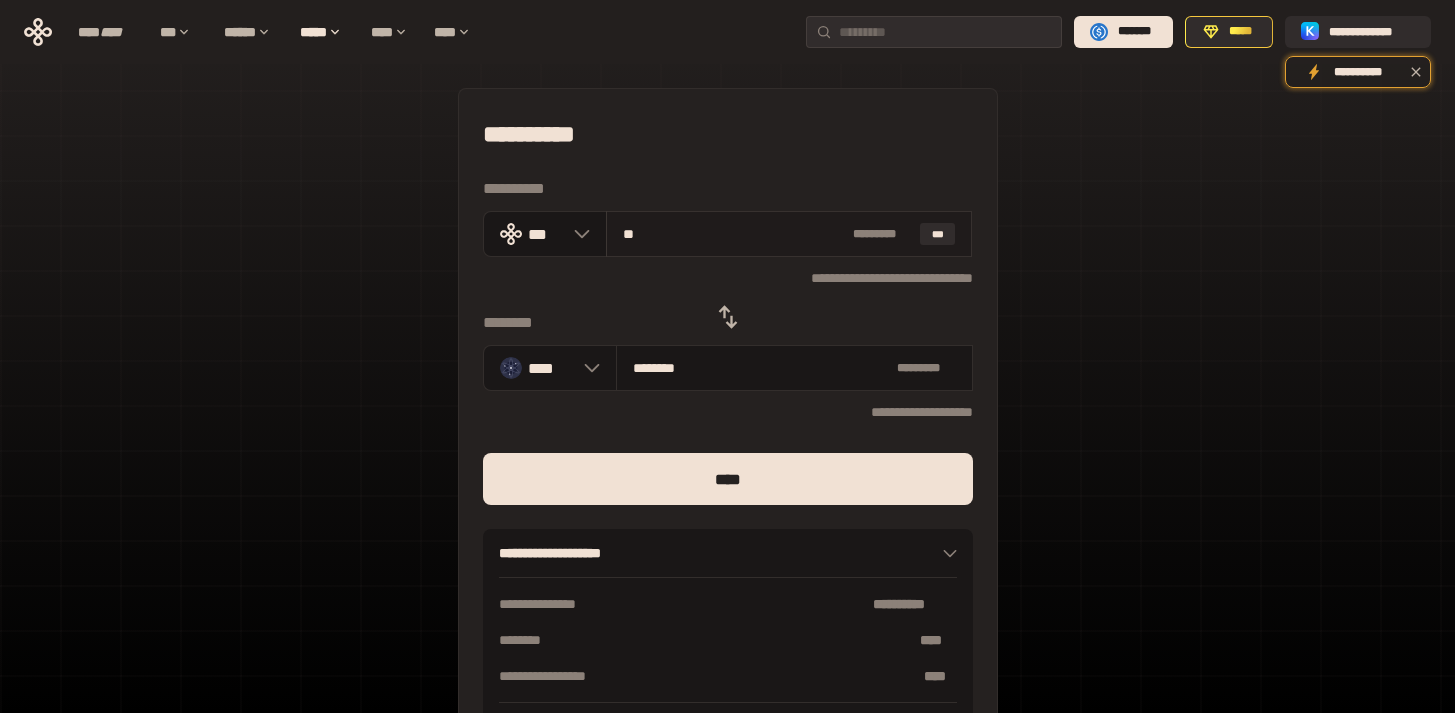 type on "*" 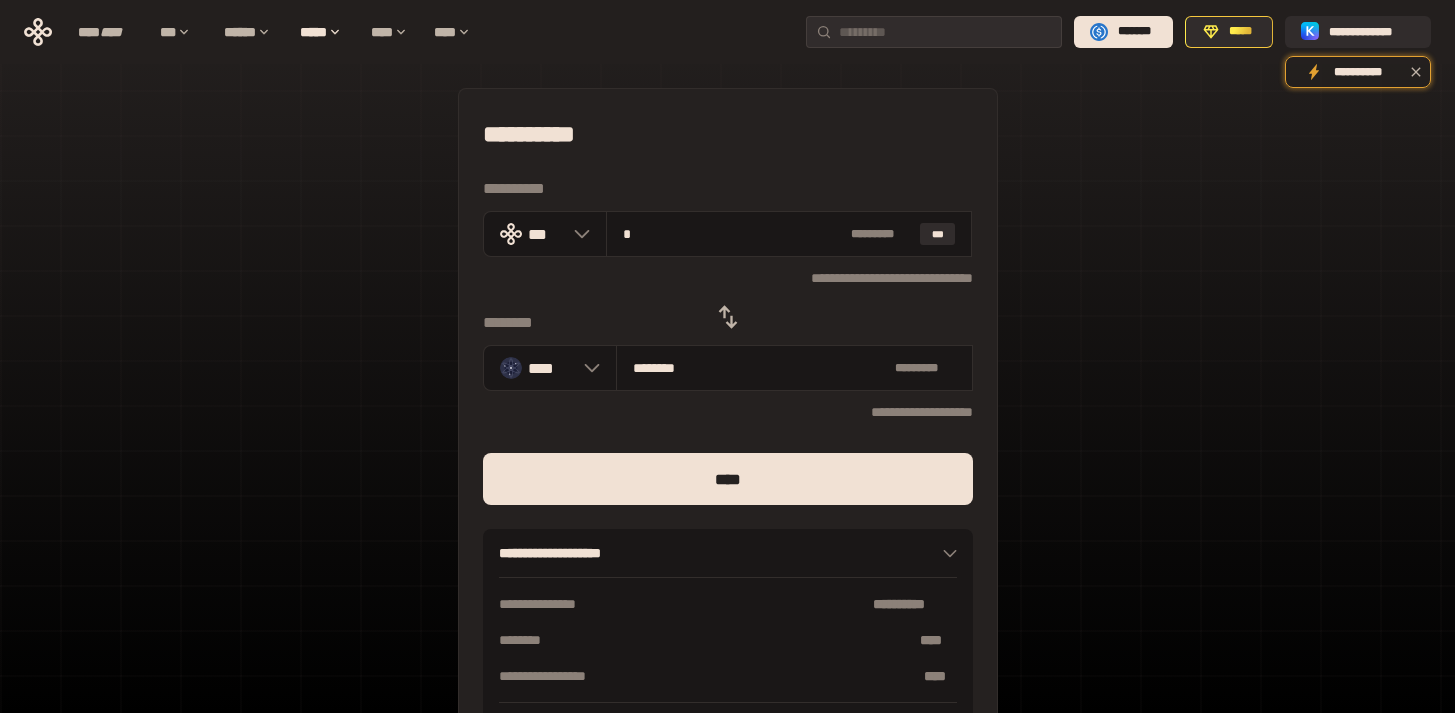 type on "*" 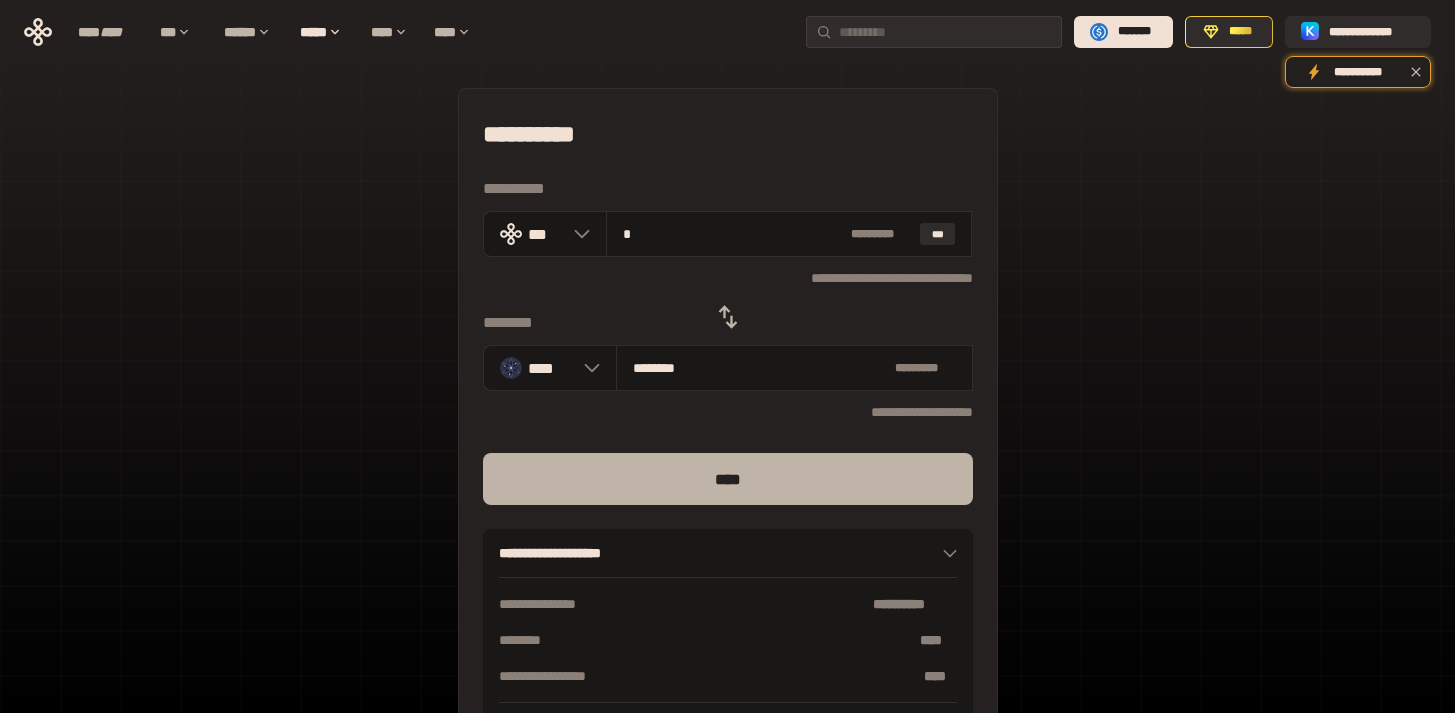 click on "****" at bounding box center (728, 479) 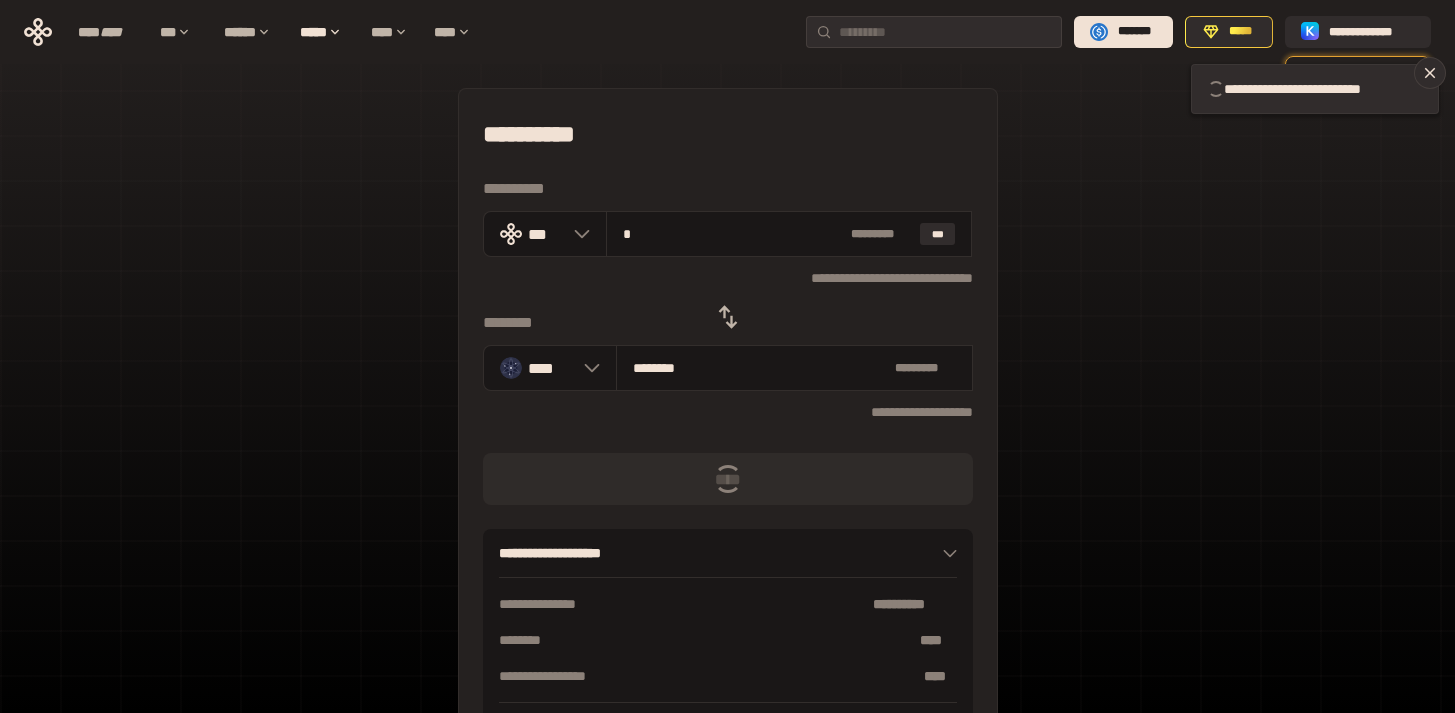 type 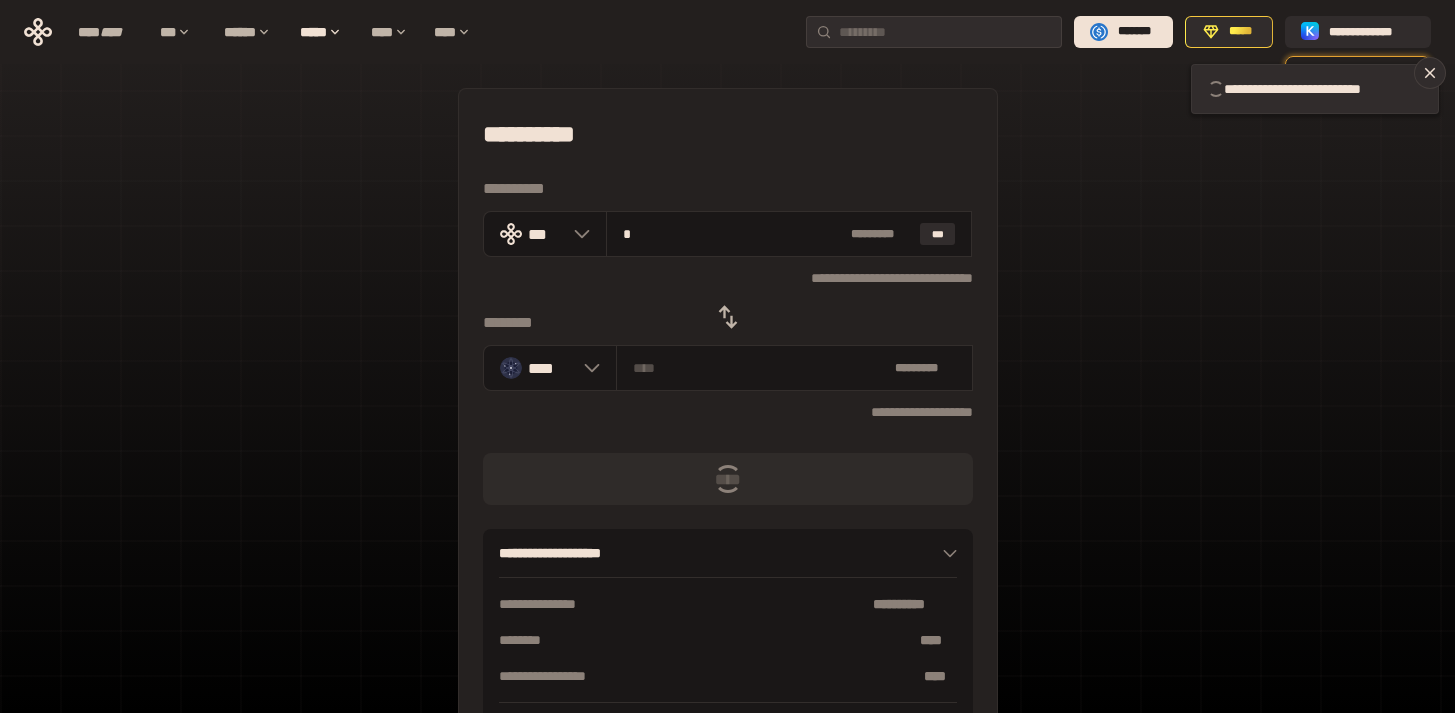 type 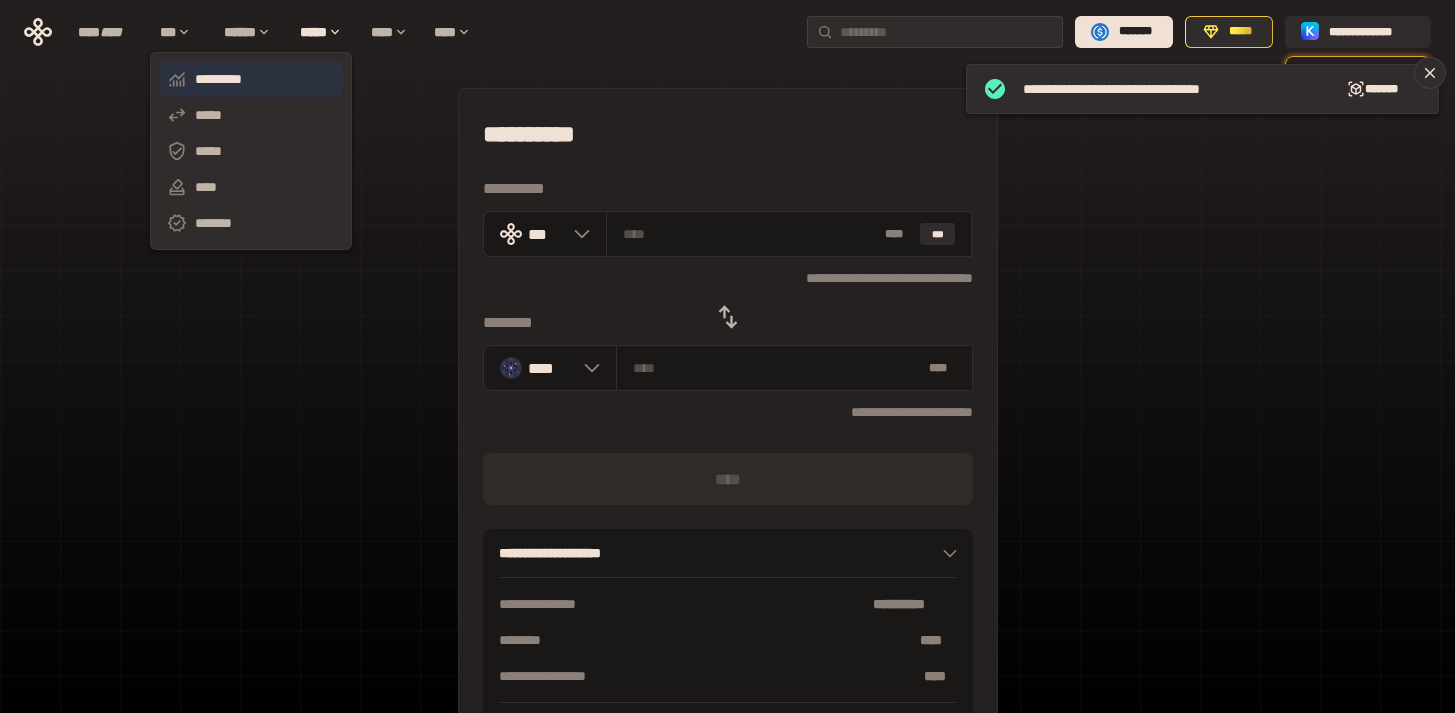 click on "*********" at bounding box center [251, 79] 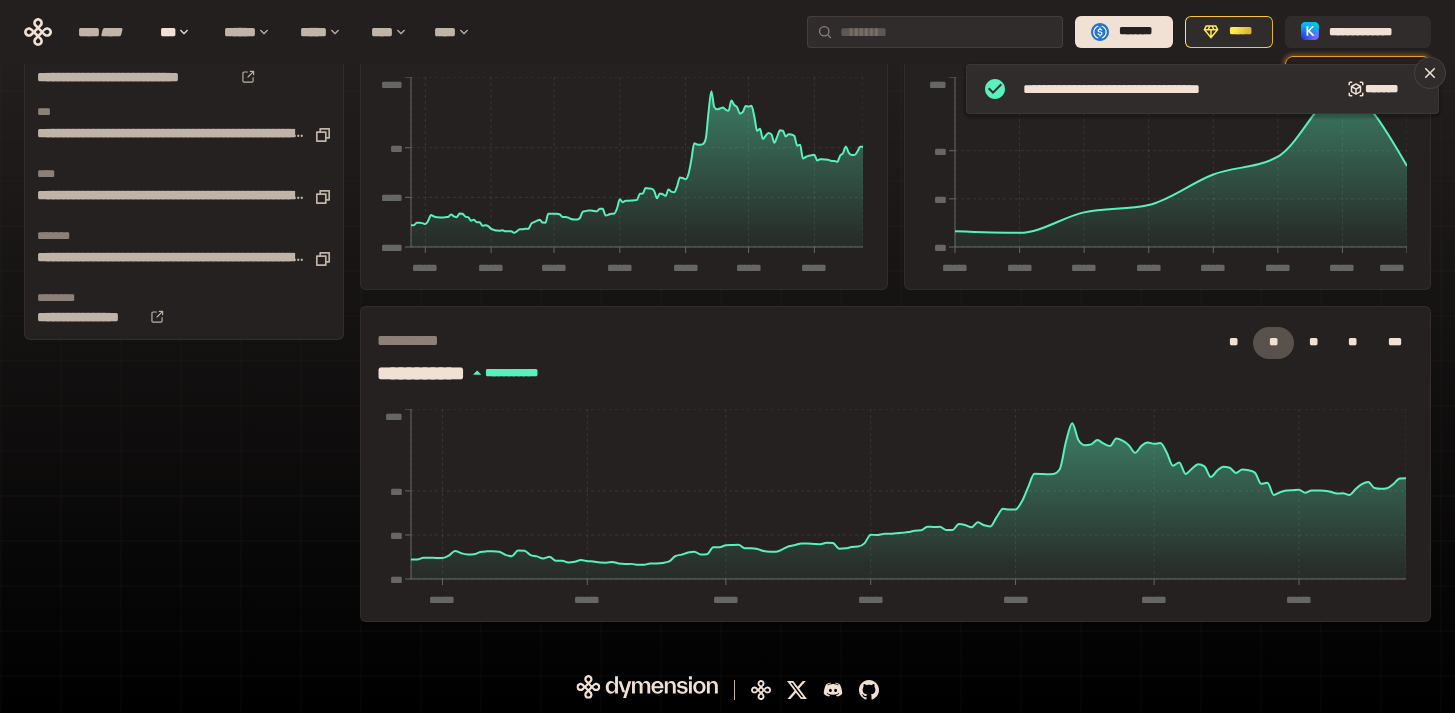 scroll, scrollTop: 0, scrollLeft: 0, axis: both 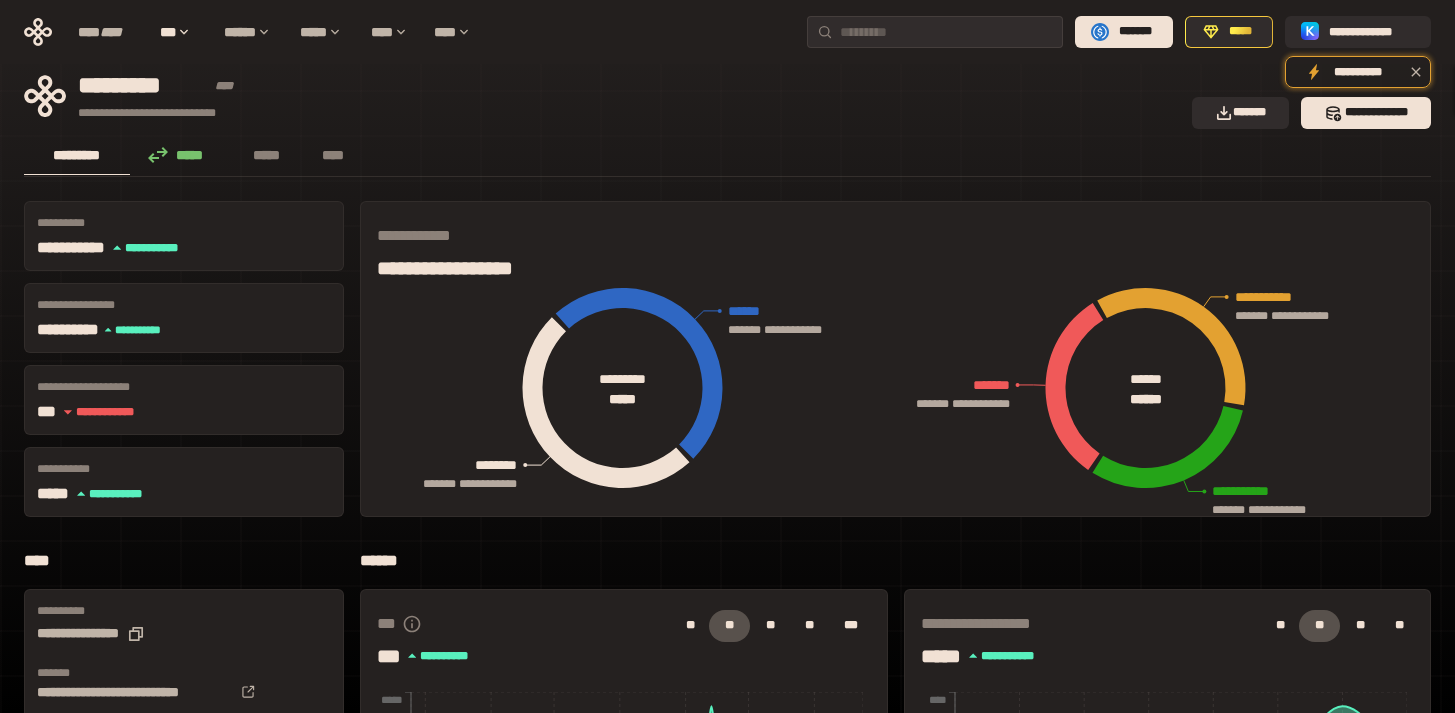 click on "*********" at bounding box center [77, 155] 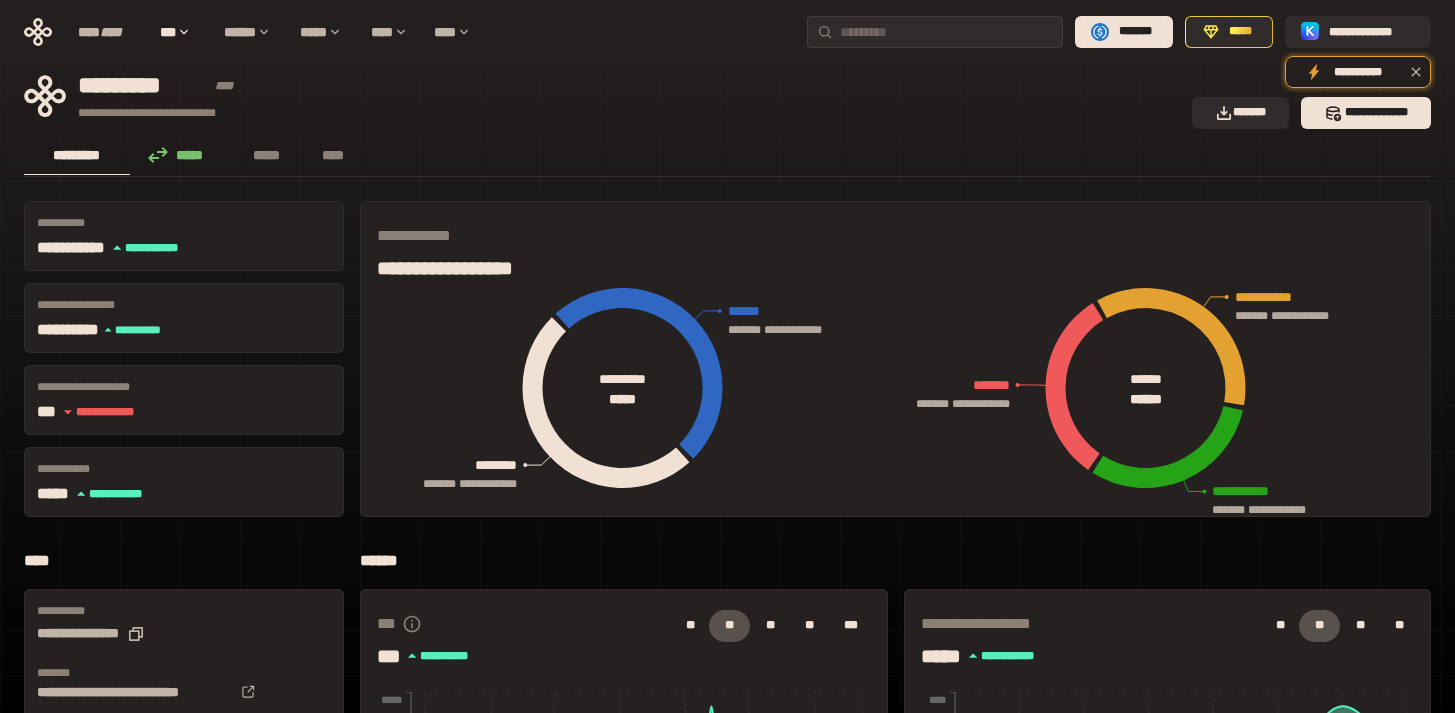 click on "*********" at bounding box center [77, 155] 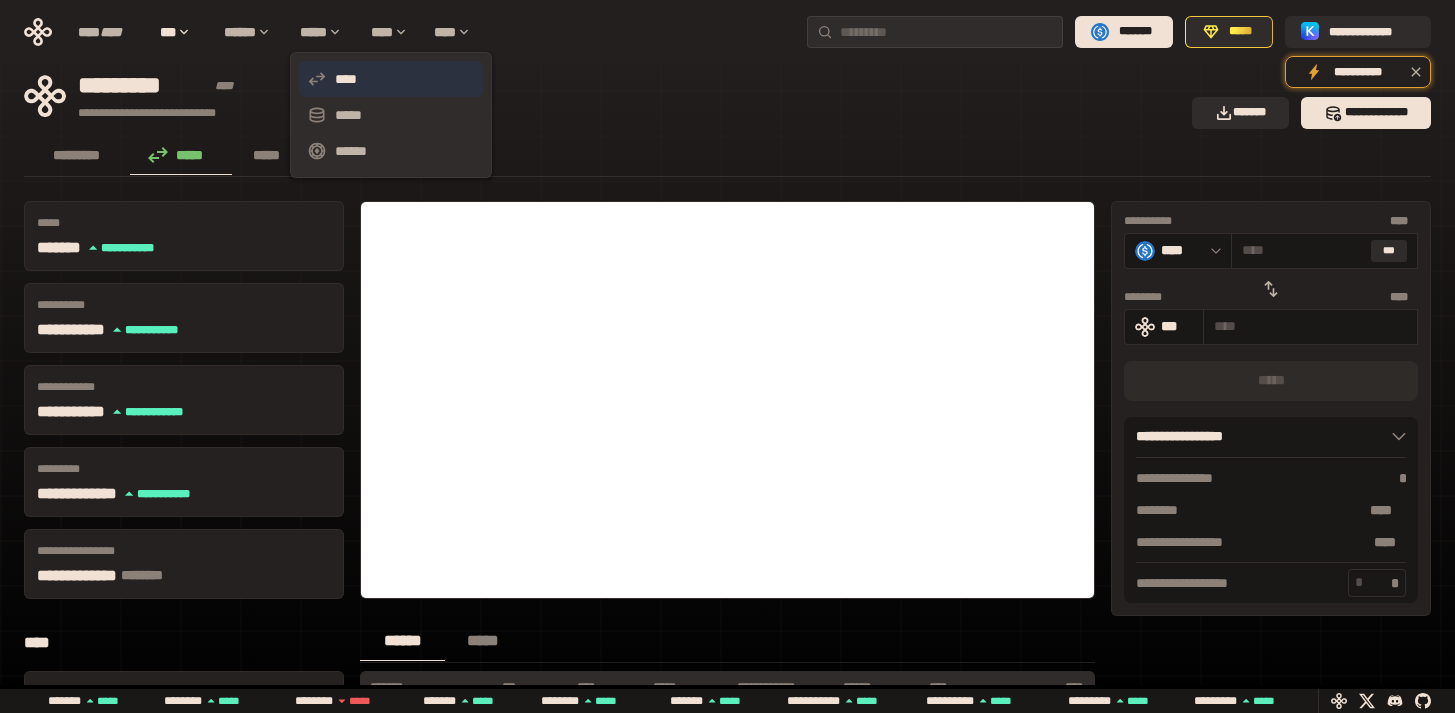click on "****" at bounding box center (391, 79) 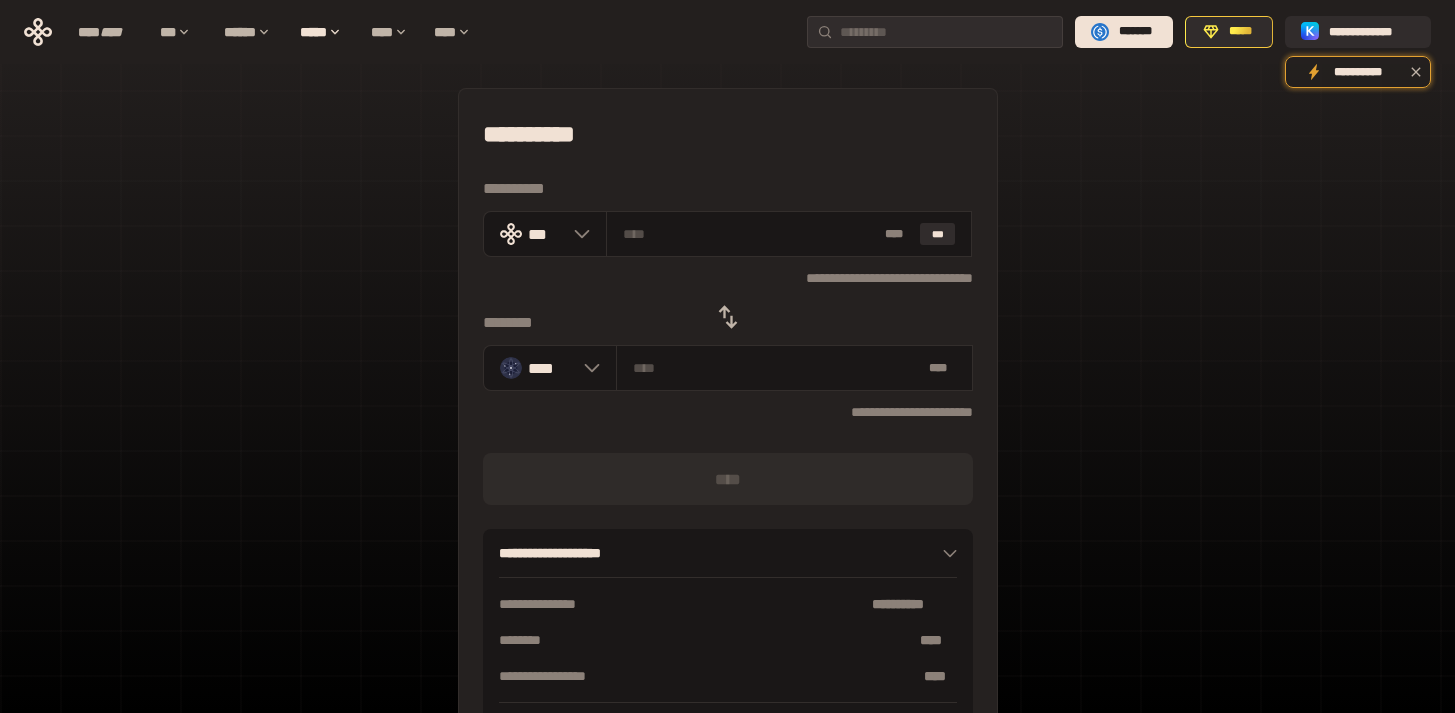 click 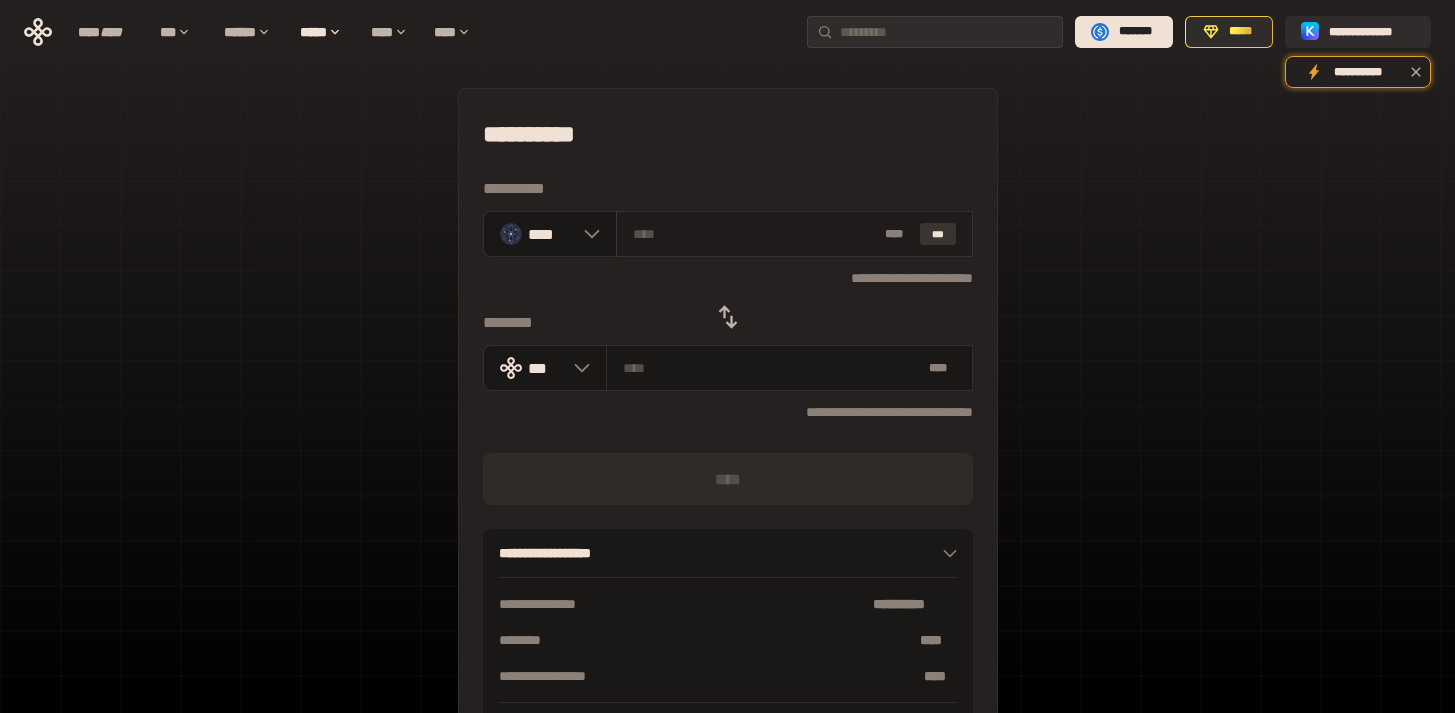 click on "***" at bounding box center (938, 234) 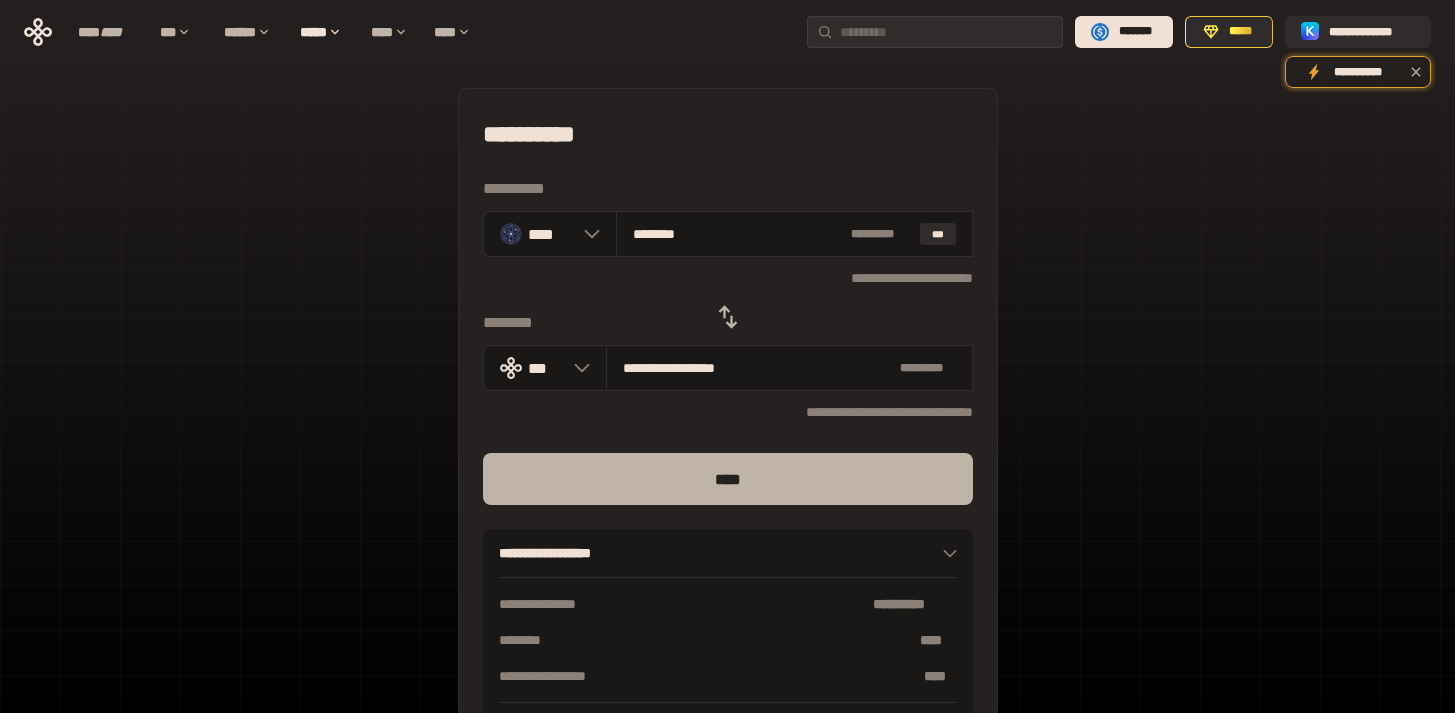 click on "****" at bounding box center (728, 479) 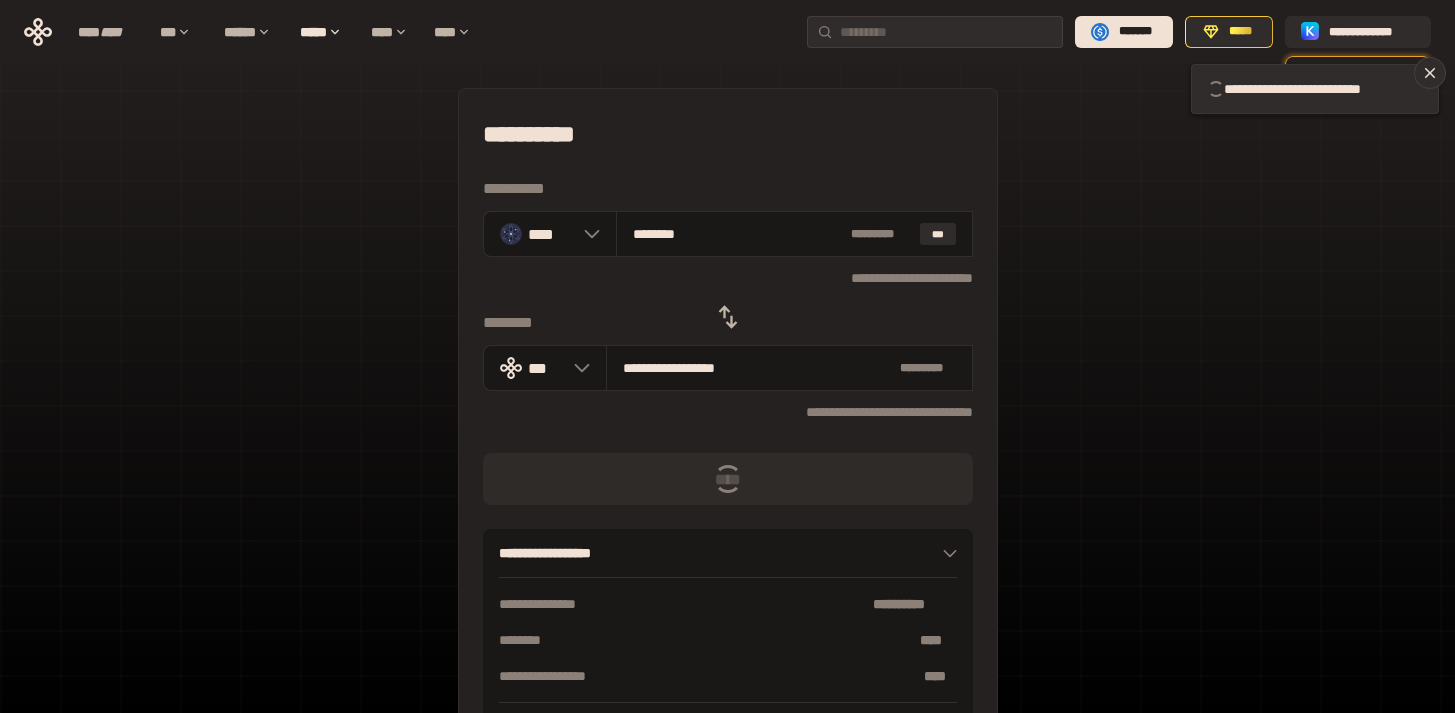 type 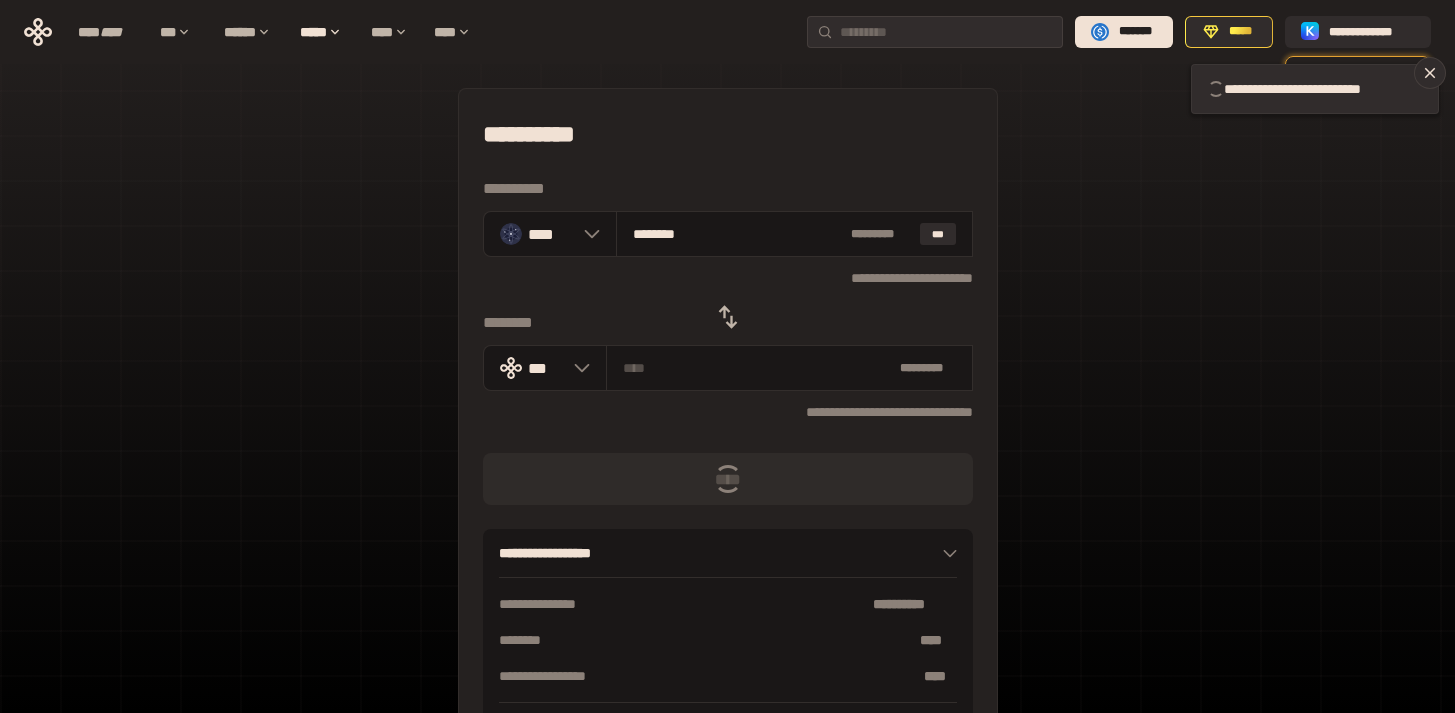 type 